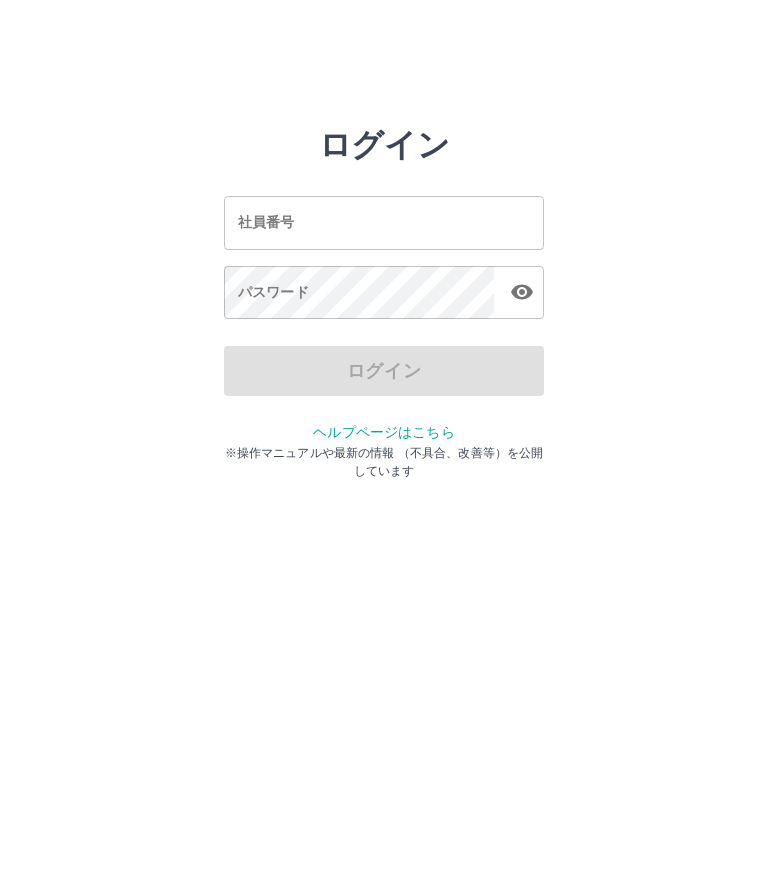 scroll, scrollTop: 0, scrollLeft: 0, axis: both 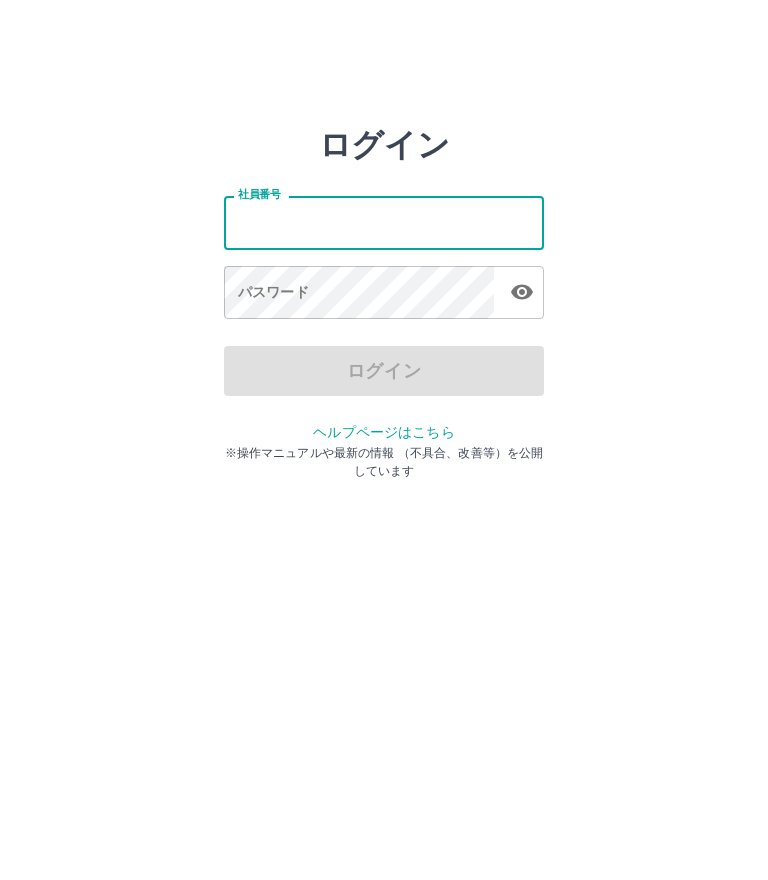 click on "社員番号" at bounding box center (384, 222) 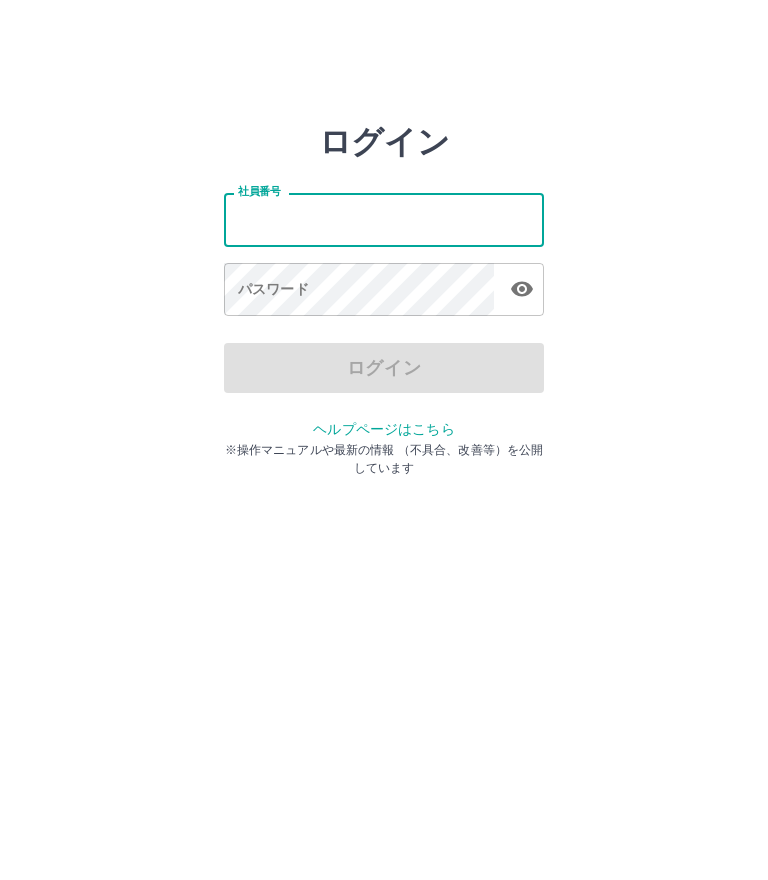 click on "社員番号" at bounding box center [384, 222] 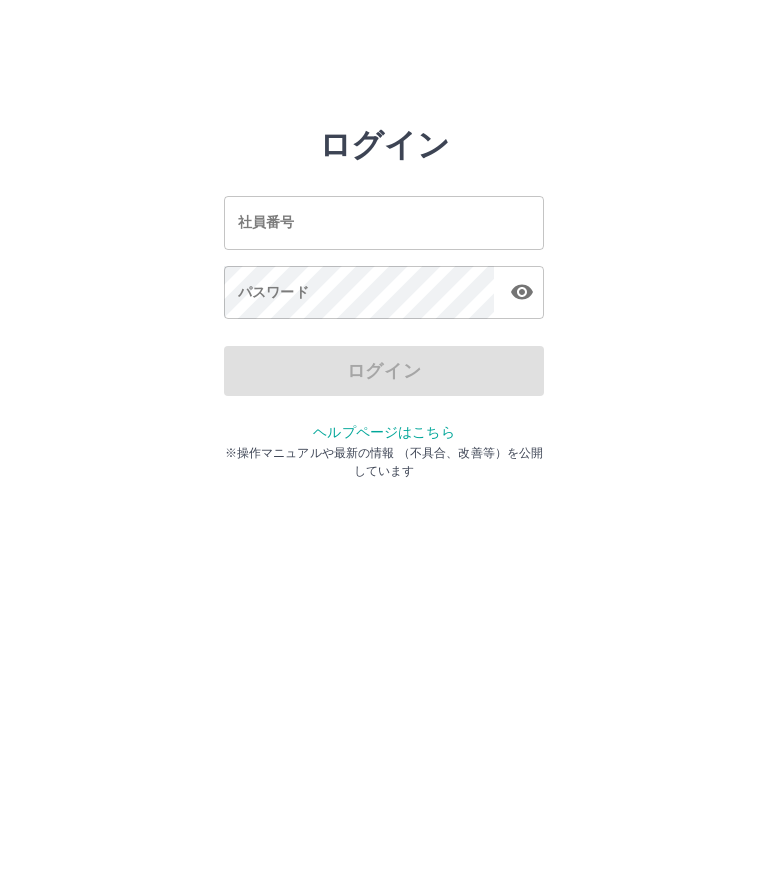 click on "社員番号 社員番号" at bounding box center [384, 222] 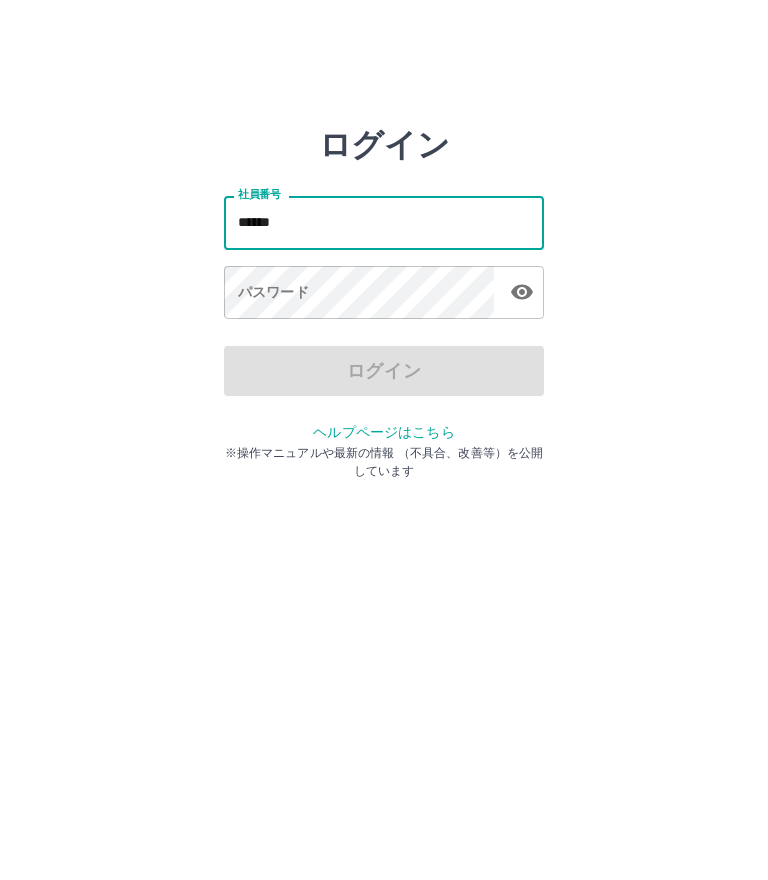 type on "*******" 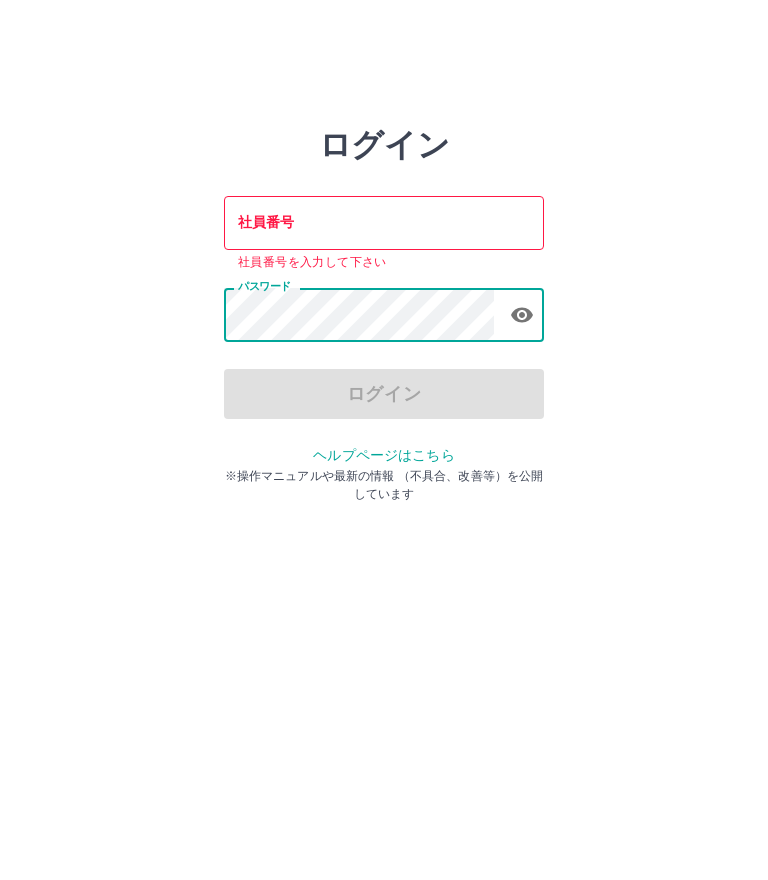 click 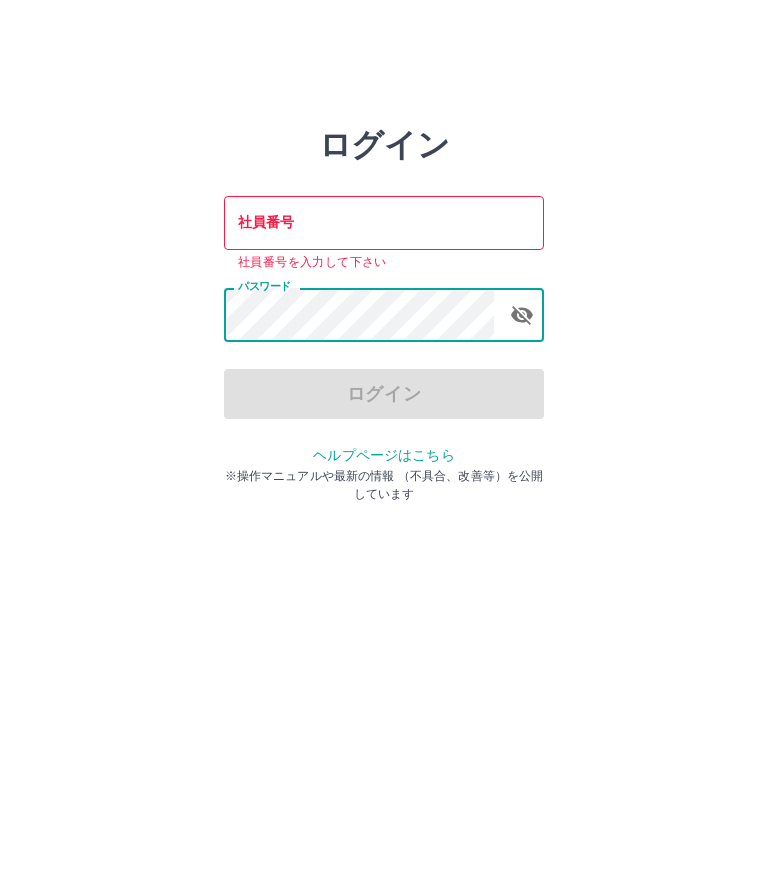 click on "社員番号" at bounding box center (384, 222) 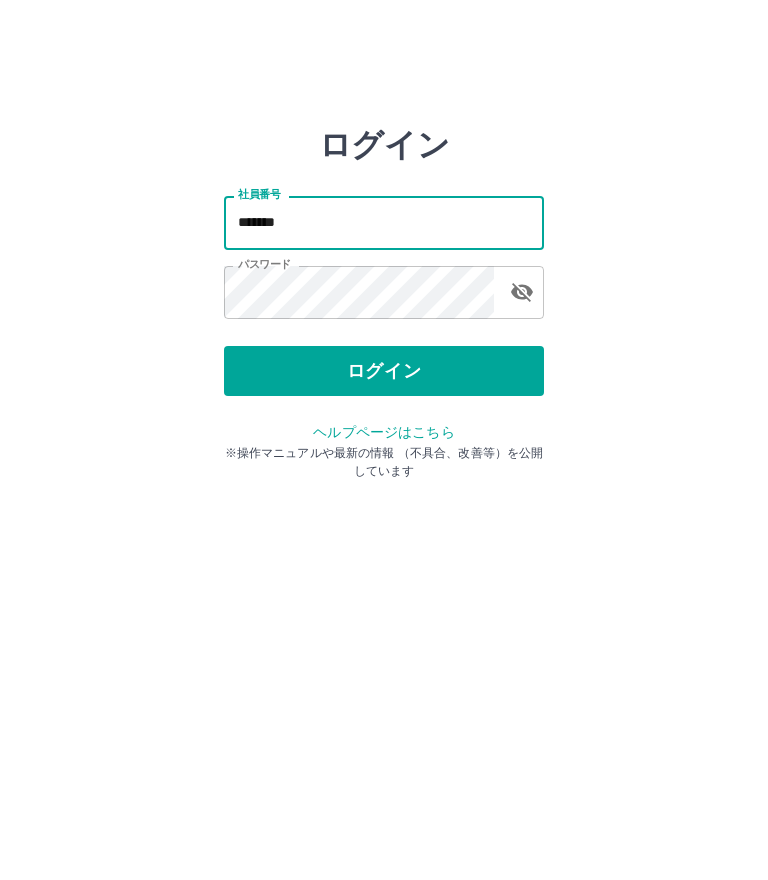 type on "*******" 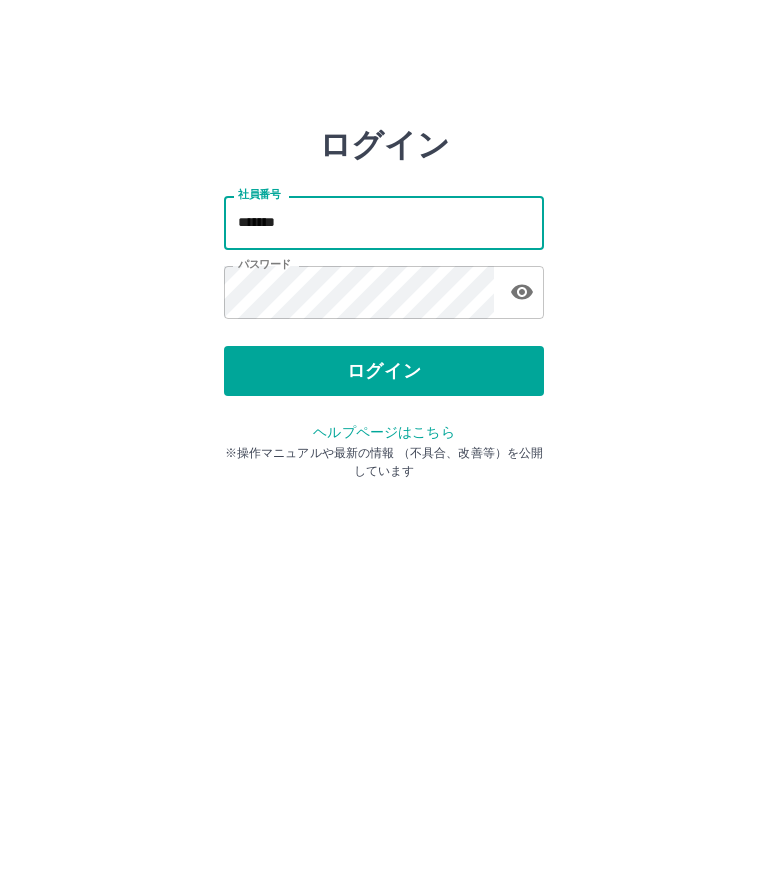 click at bounding box center [522, 292] 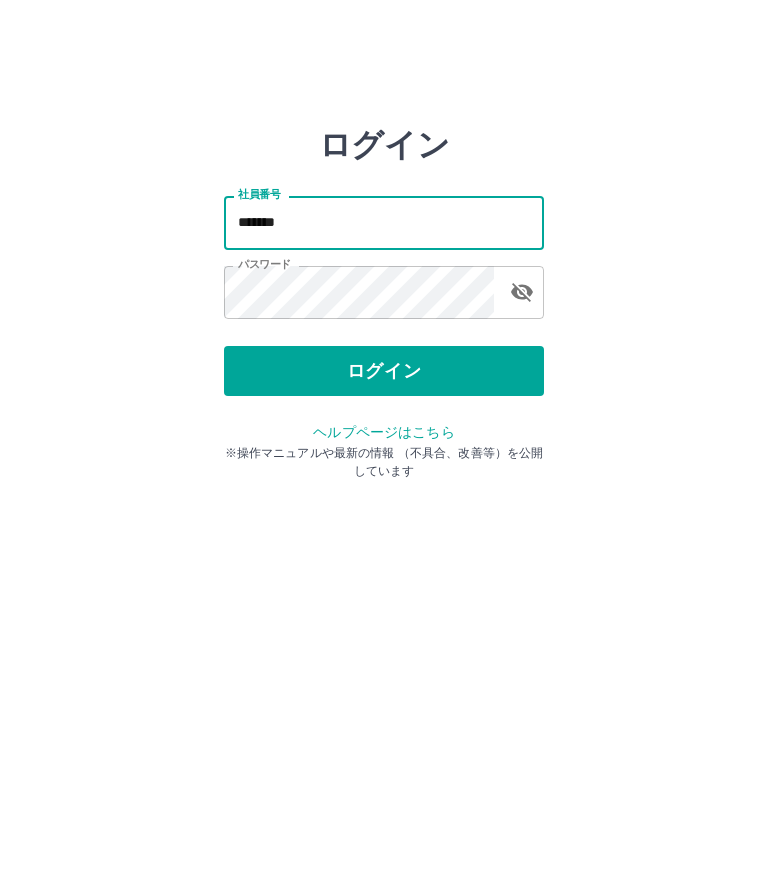 click on "ログイン" at bounding box center (384, 371) 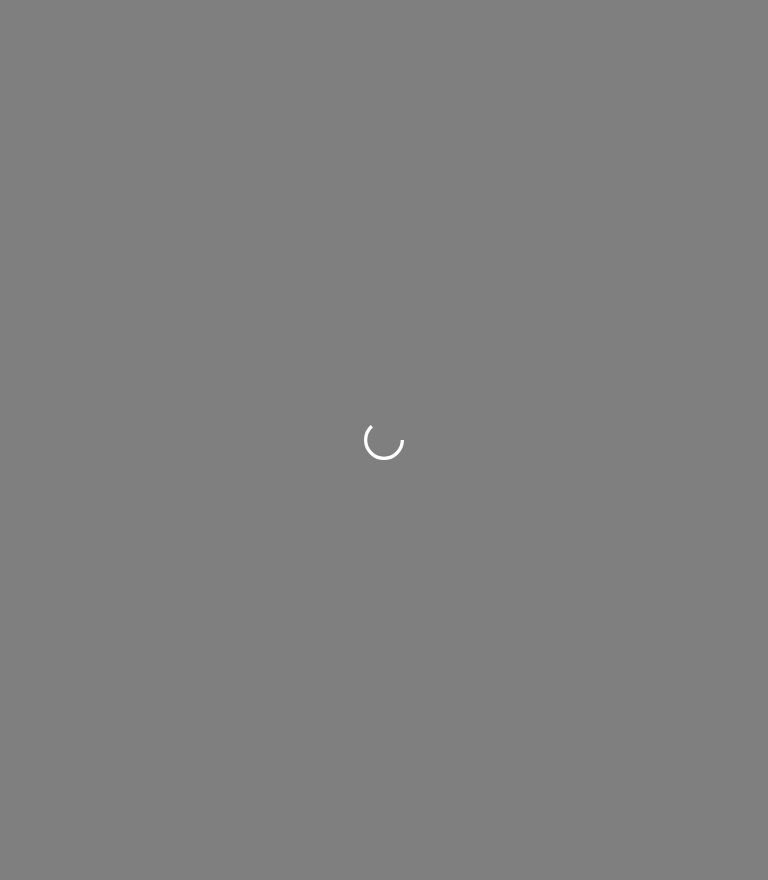 scroll, scrollTop: 0, scrollLeft: 0, axis: both 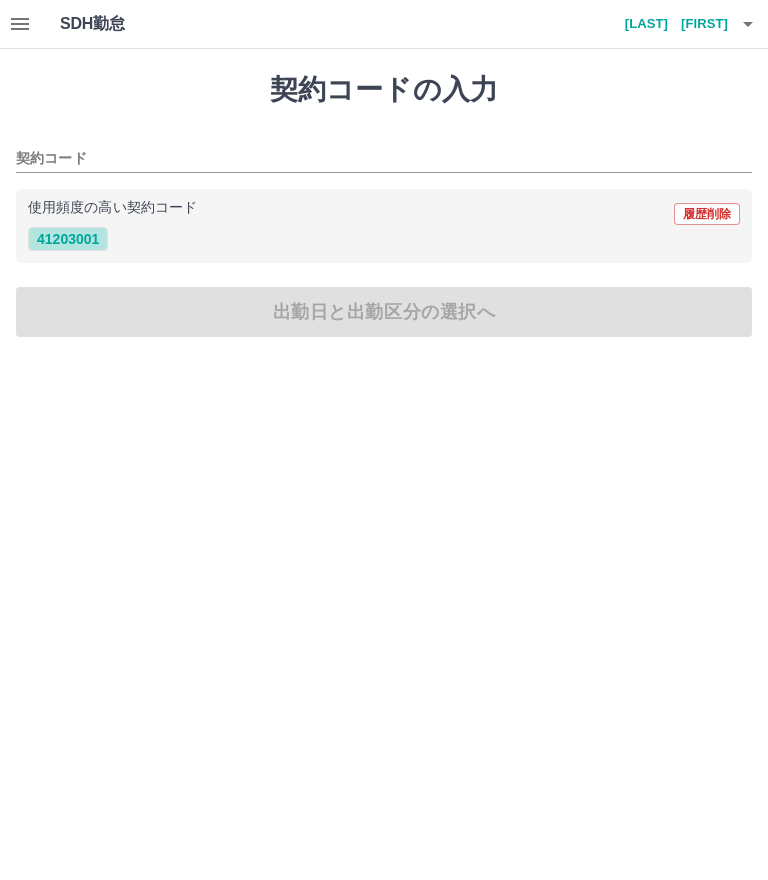 click on "41203001" at bounding box center (68, 239) 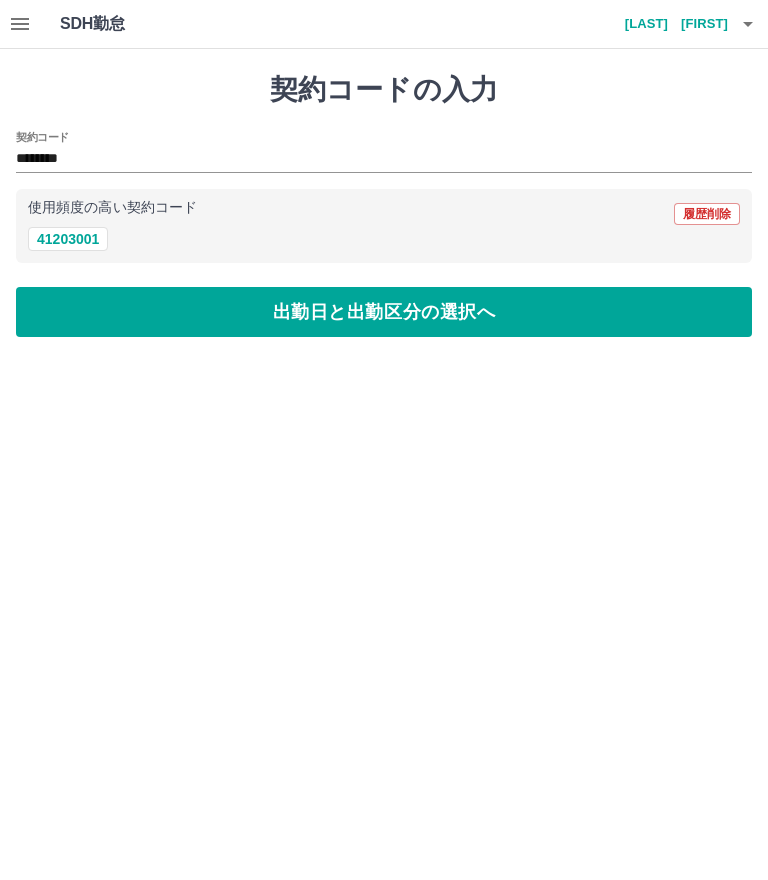 click on "出勤日と出勤区分の選択へ" at bounding box center (384, 312) 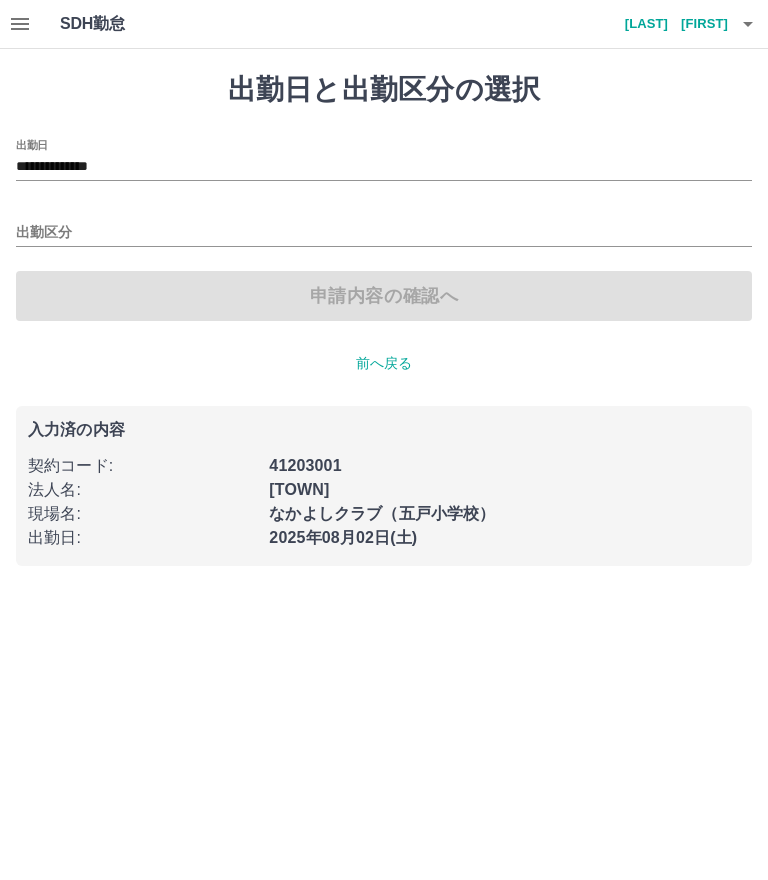 click on "出勤区分" at bounding box center [384, 226] 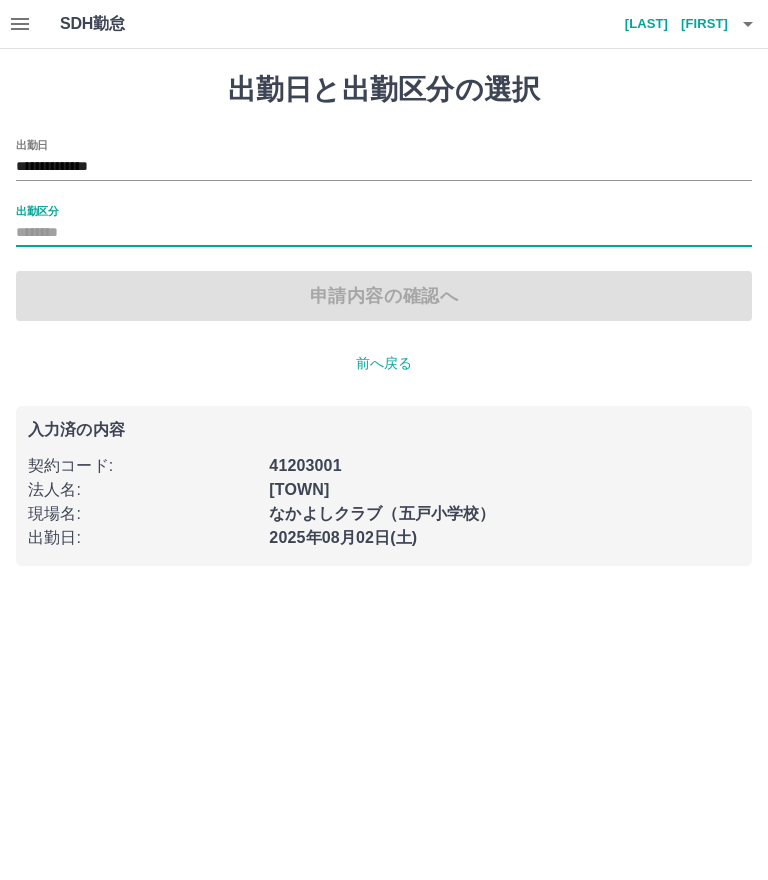click on "**********" at bounding box center (384, 230) 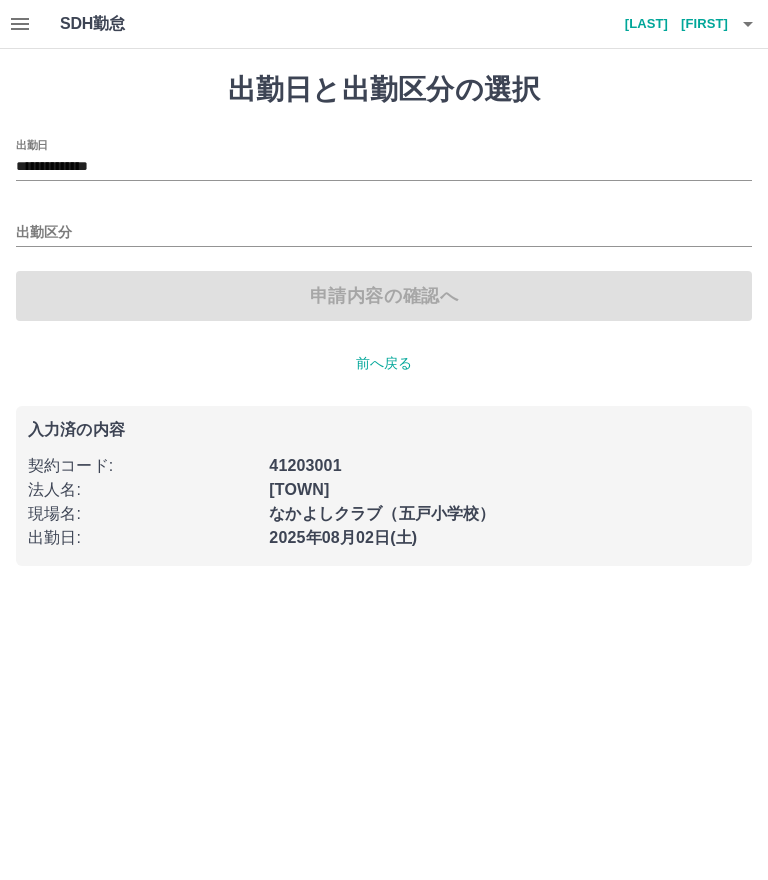 click on "出勤区分" at bounding box center (384, 233) 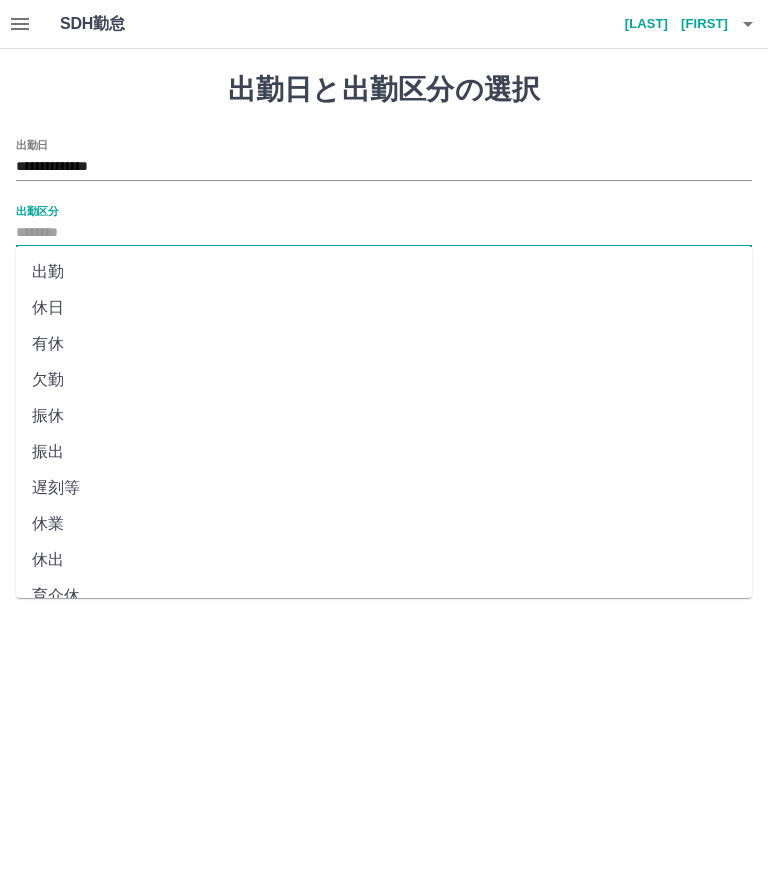 click on "出勤" at bounding box center [384, 272] 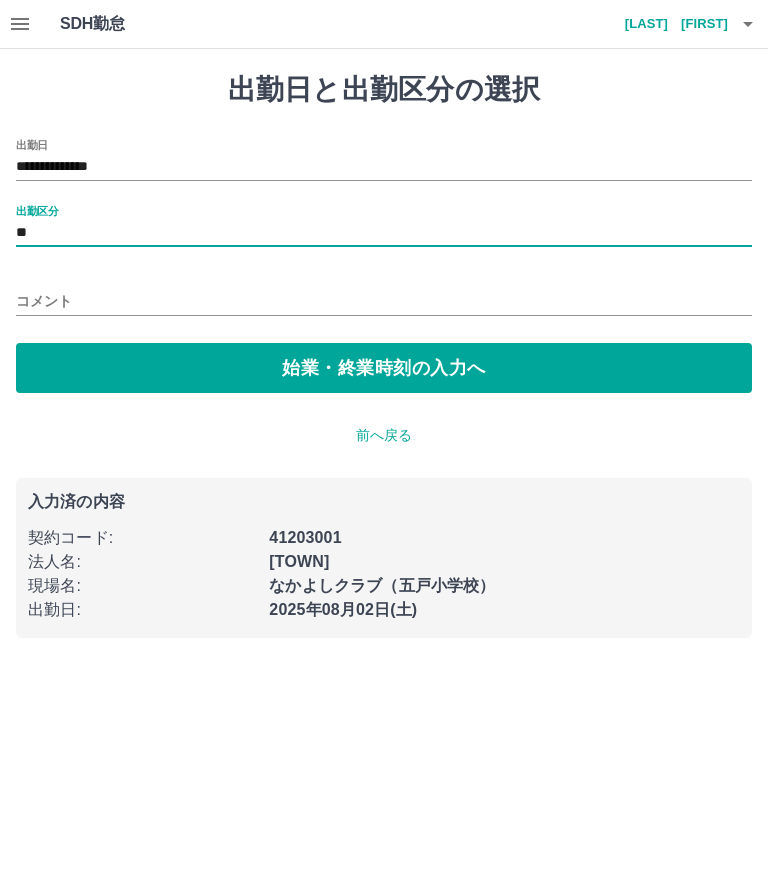 click on "始業・終業時刻の入力へ" at bounding box center (384, 368) 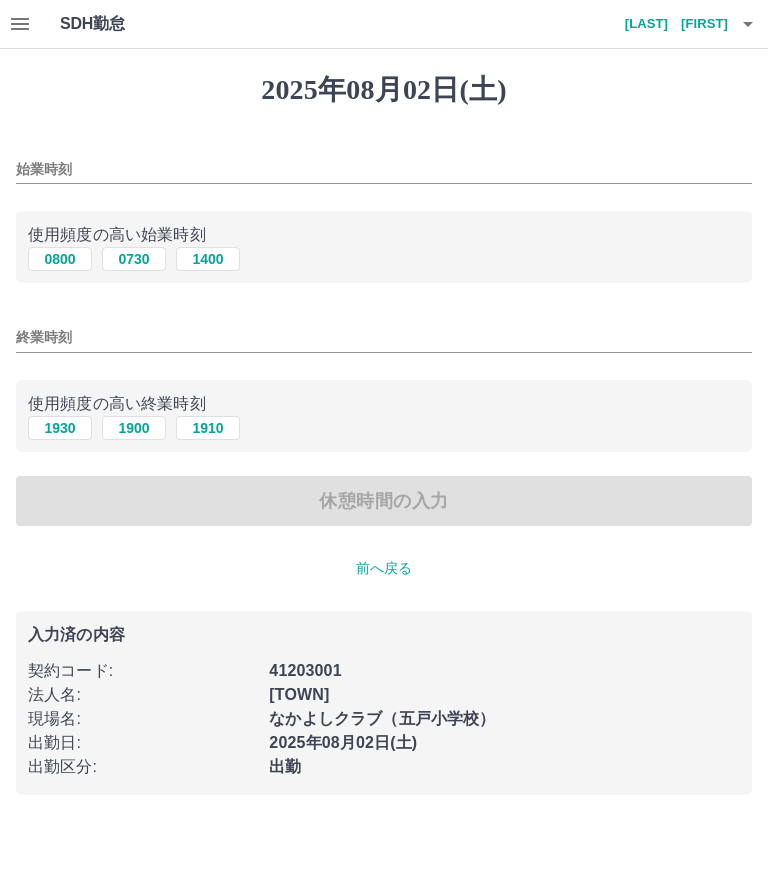 click on "1400" at bounding box center (208, 259) 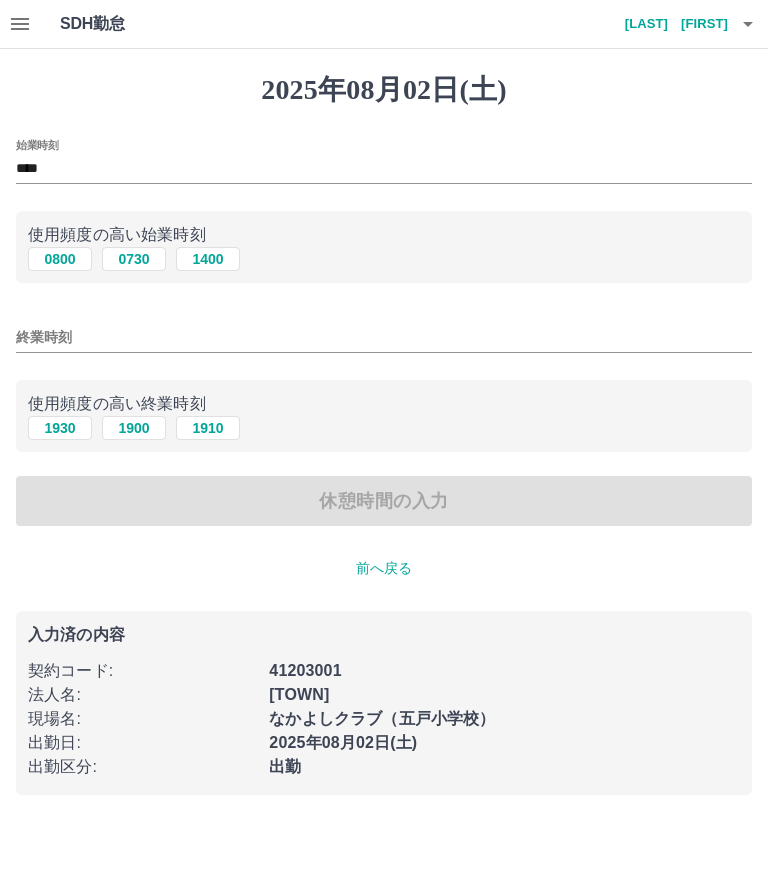 click on "終業時刻" at bounding box center (384, 337) 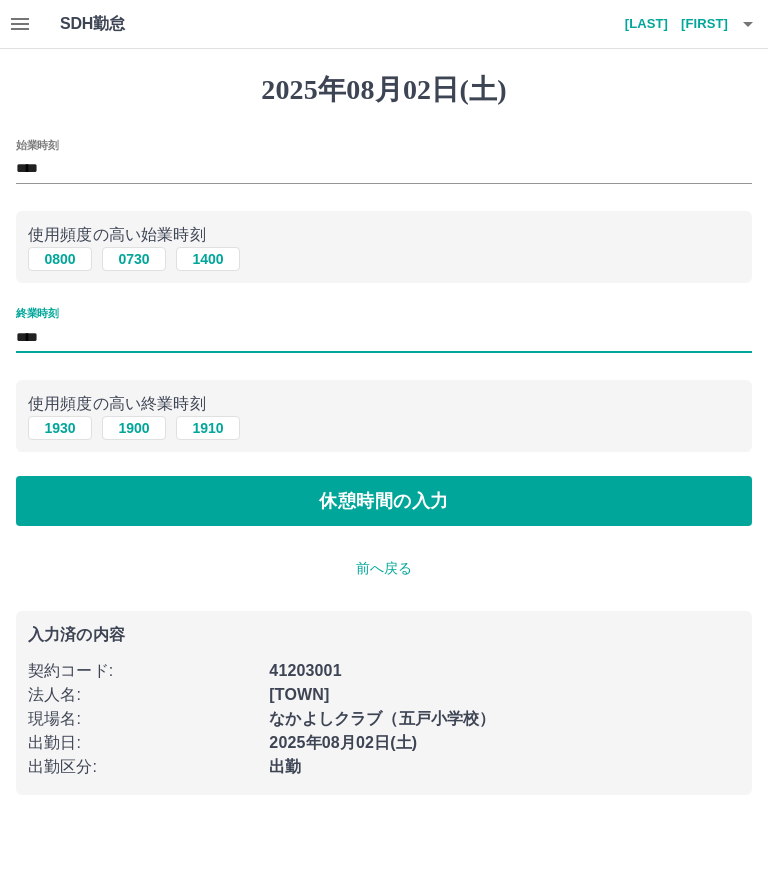 type on "****" 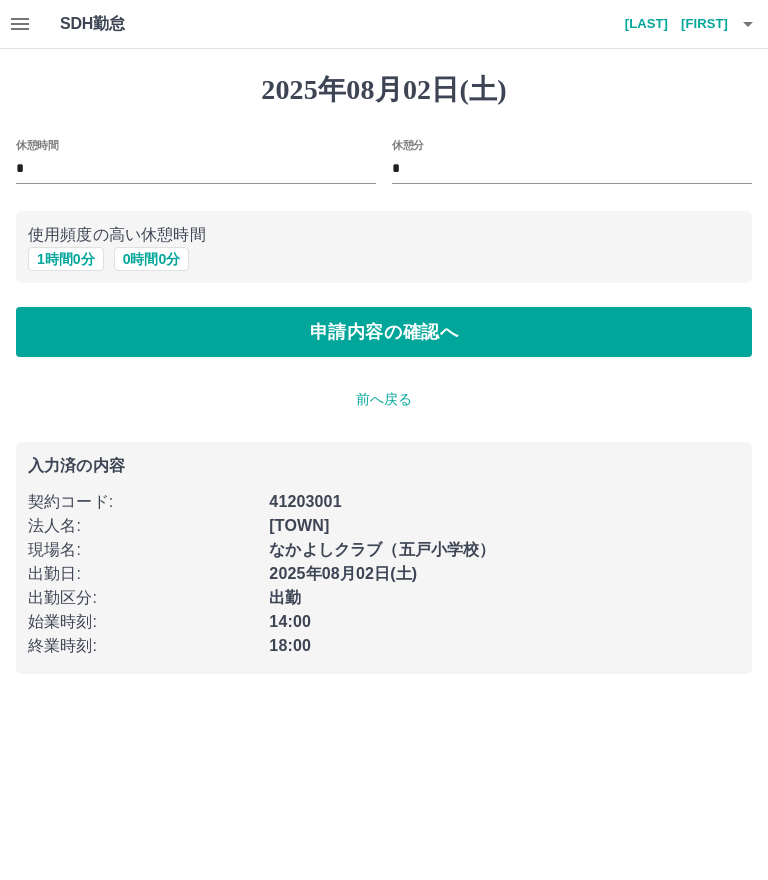 click on "申請内容の確認へ" at bounding box center (384, 332) 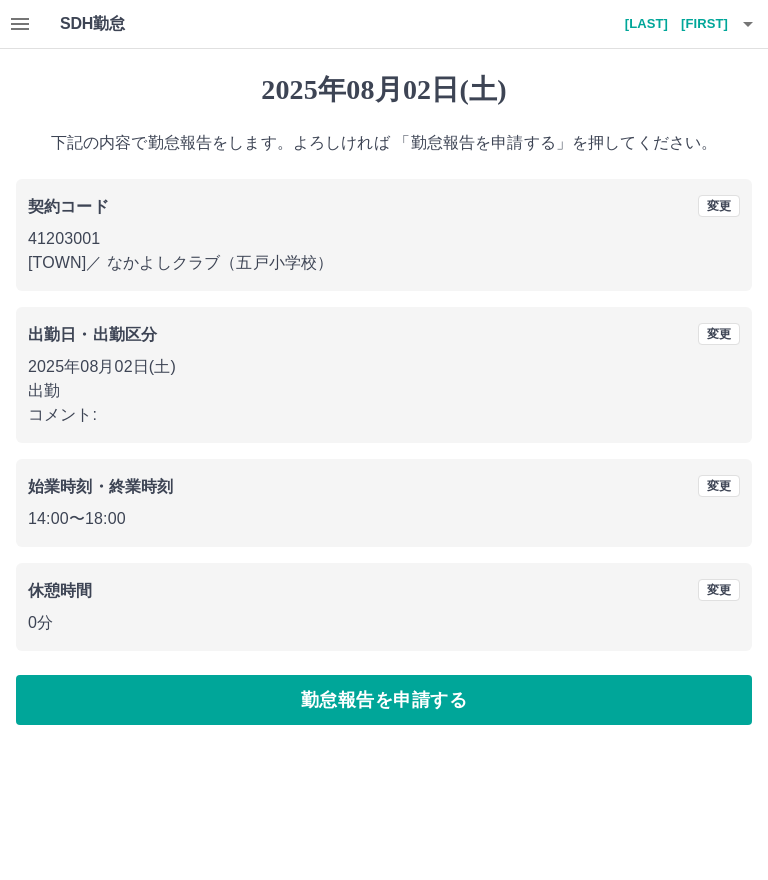 click on "勤怠報告を申請する" at bounding box center (384, 700) 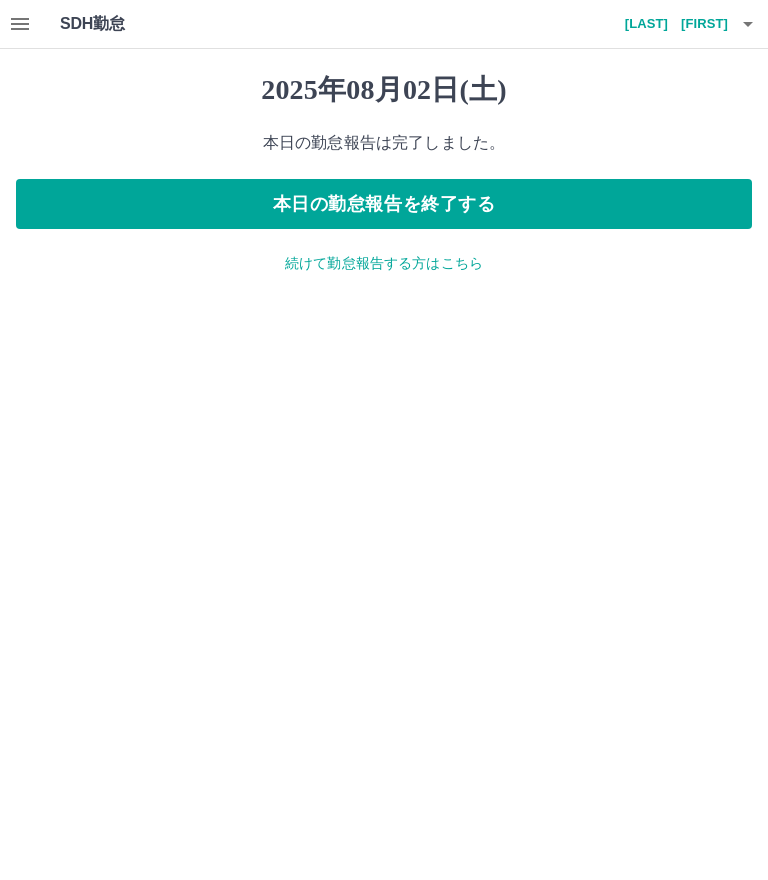 click on "本日の勤怠報告を終了する" at bounding box center [384, 204] 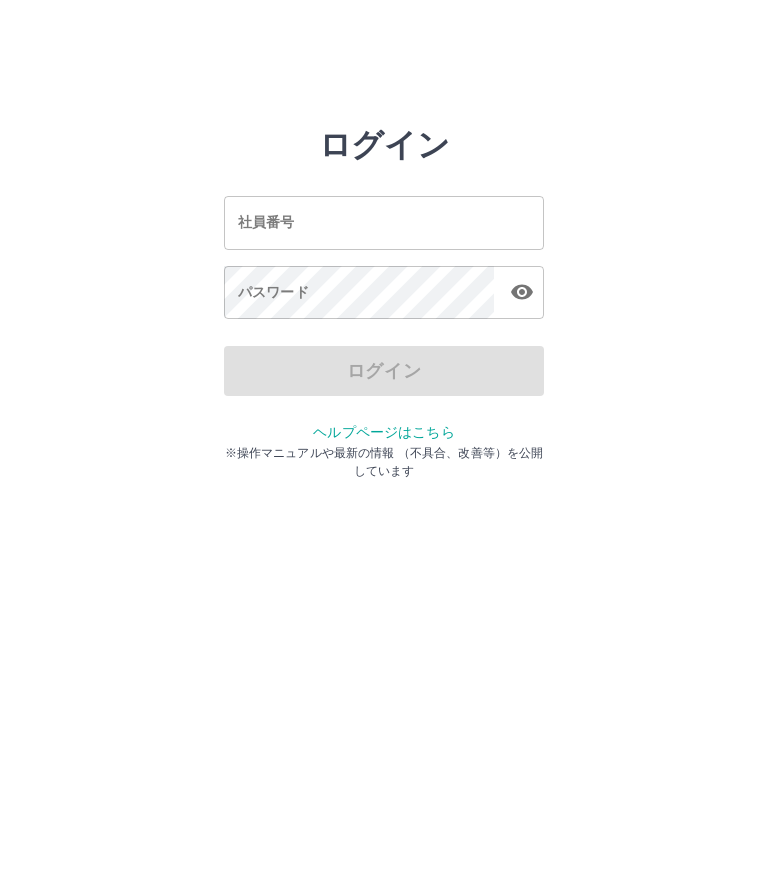 scroll, scrollTop: 0, scrollLeft: 0, axis: both 